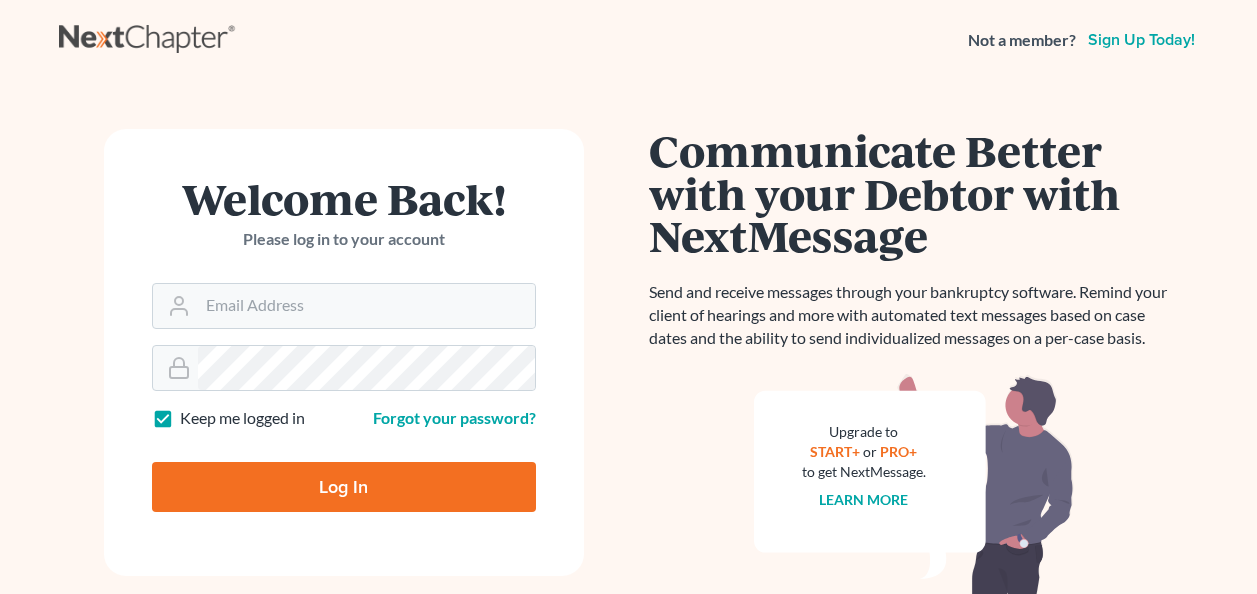 scroll, scrollTop: 0, scrollLeft: 0, axis: both 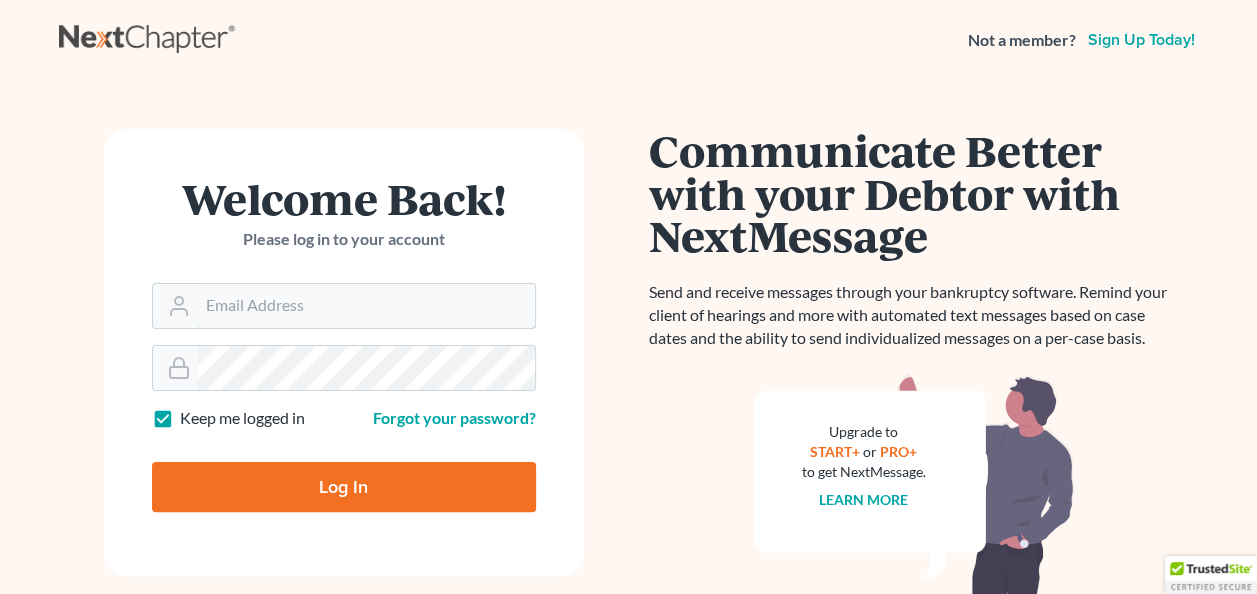 type on "jdesq2@comcast.net" 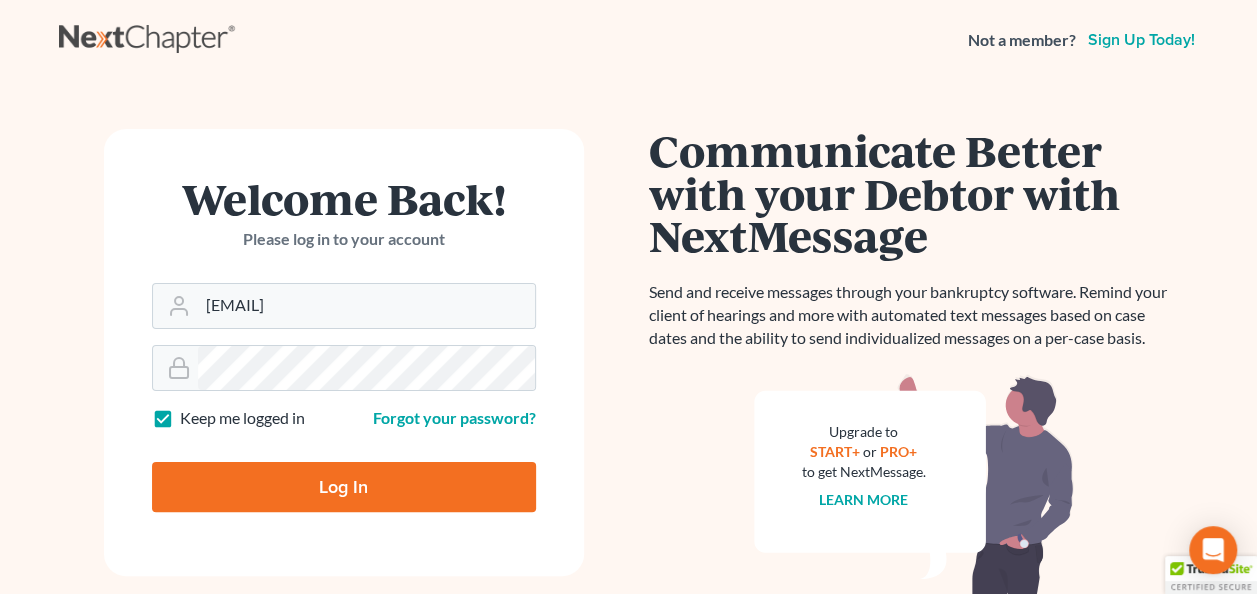 click on "Log In" at bounding box center (344, 487) 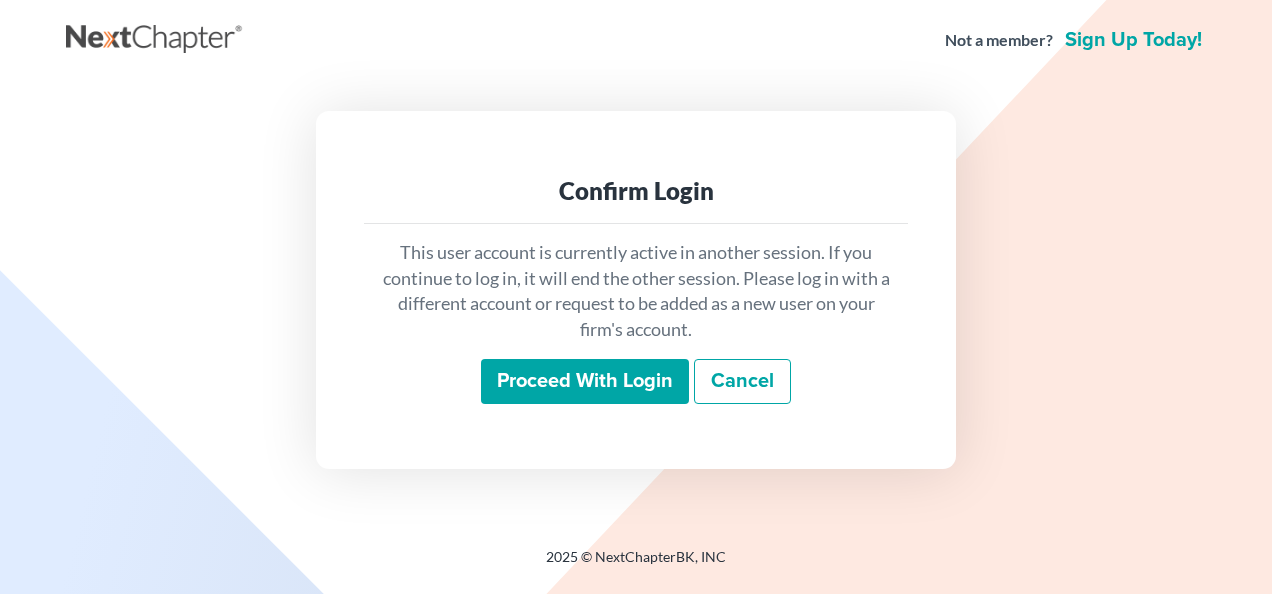 scroll, scrollTop: 0, scrollLeft: 0, axis: both 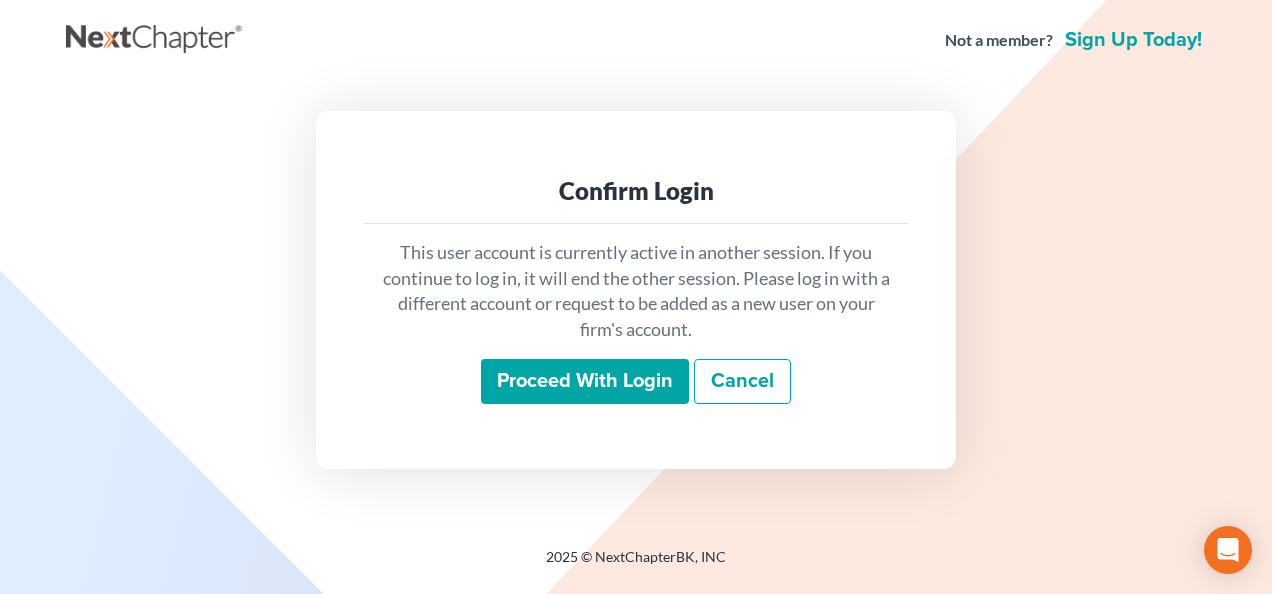 click on "Proceed with login" at bounding box center [585, 382] 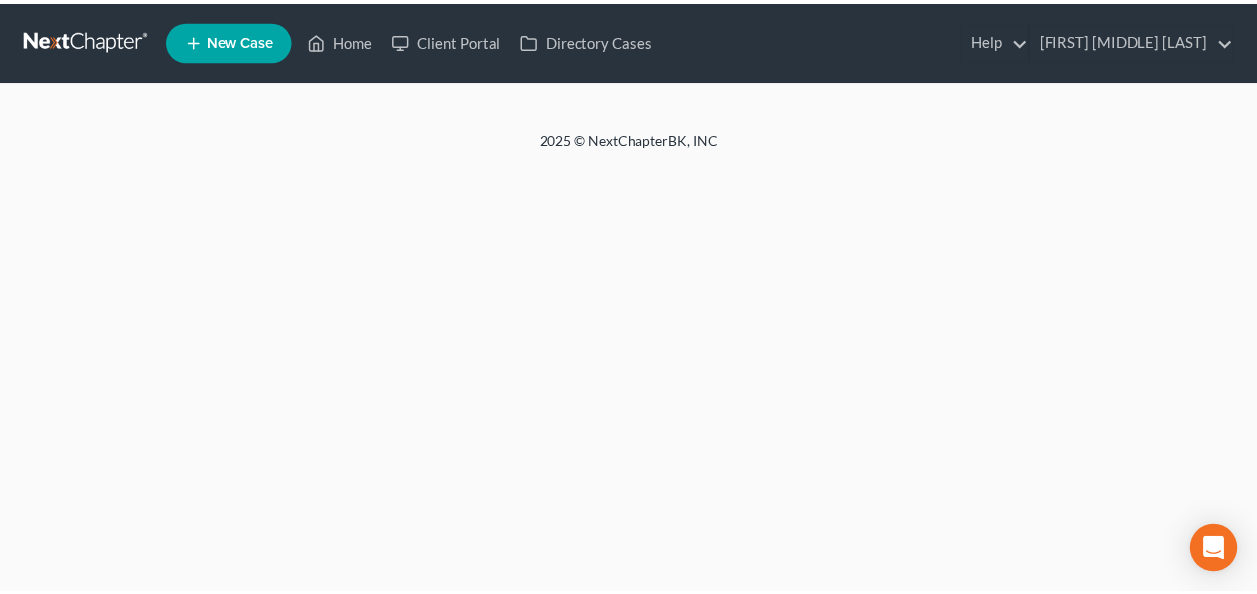 scroll, scrollTop: 0, scrollLeft: 0, axis: both 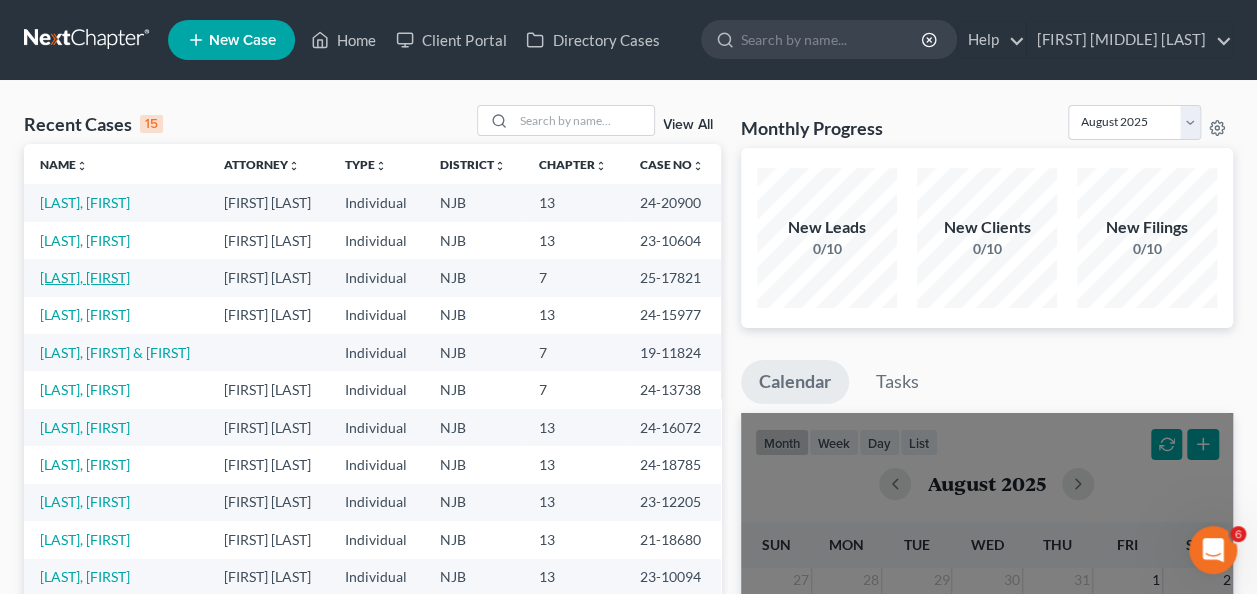 click on "Cheeseman, Pamella" at bounding box center (85, 277) 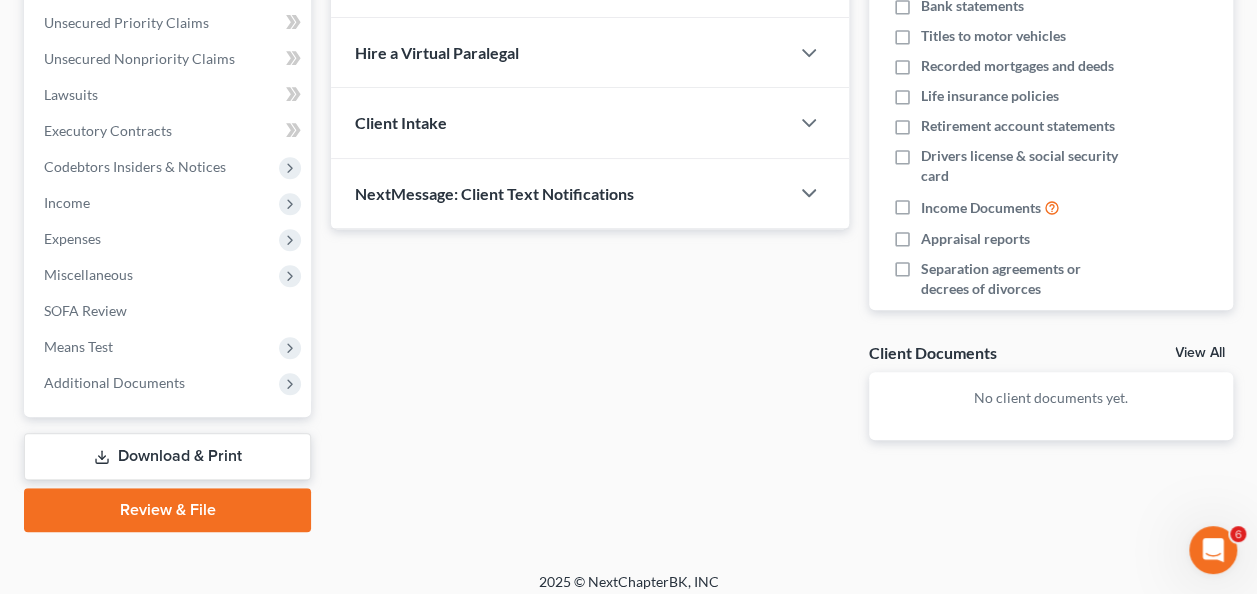 scroll, scrollTop: 466, scrollLeft: 0, axis: vertical 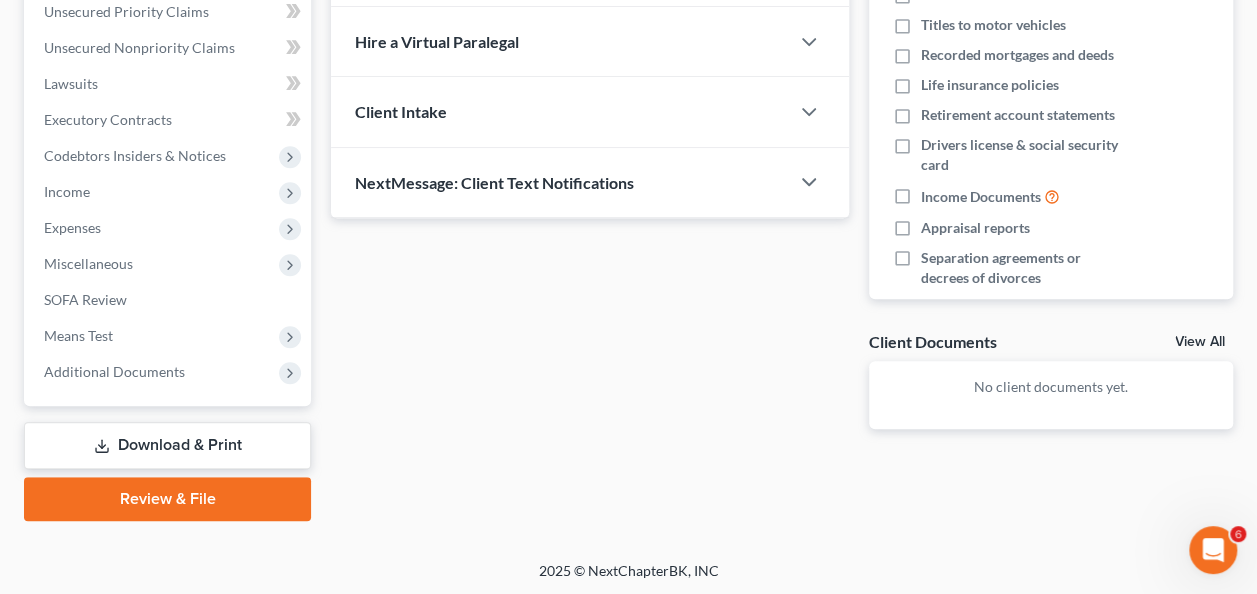 click on "Download & Print" at bounding box center (167, 445) 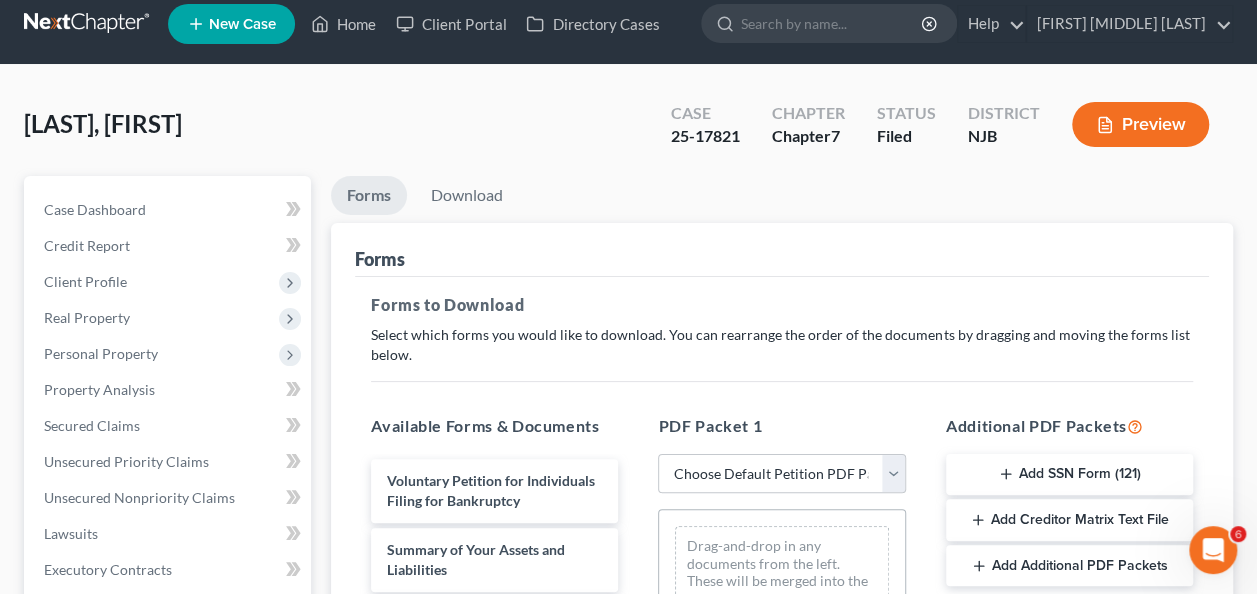 scroll, scrollTop: 0, scrollLeft: 0, axis: both 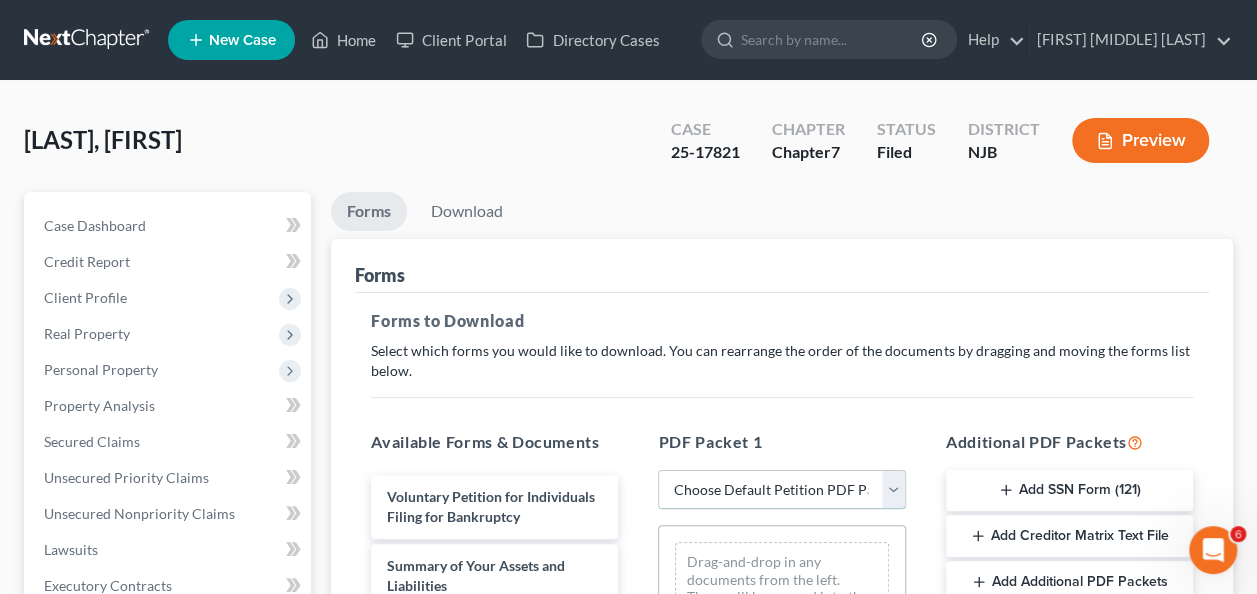 click on "Choose Default Petition PDF Packet Complete Bankruptcy Petition (all forms and schedules) Emergency Filing Forms (Petition and Creditor List Only) Amended Forms Signature Pages Only" at bounding box center [781, 490] 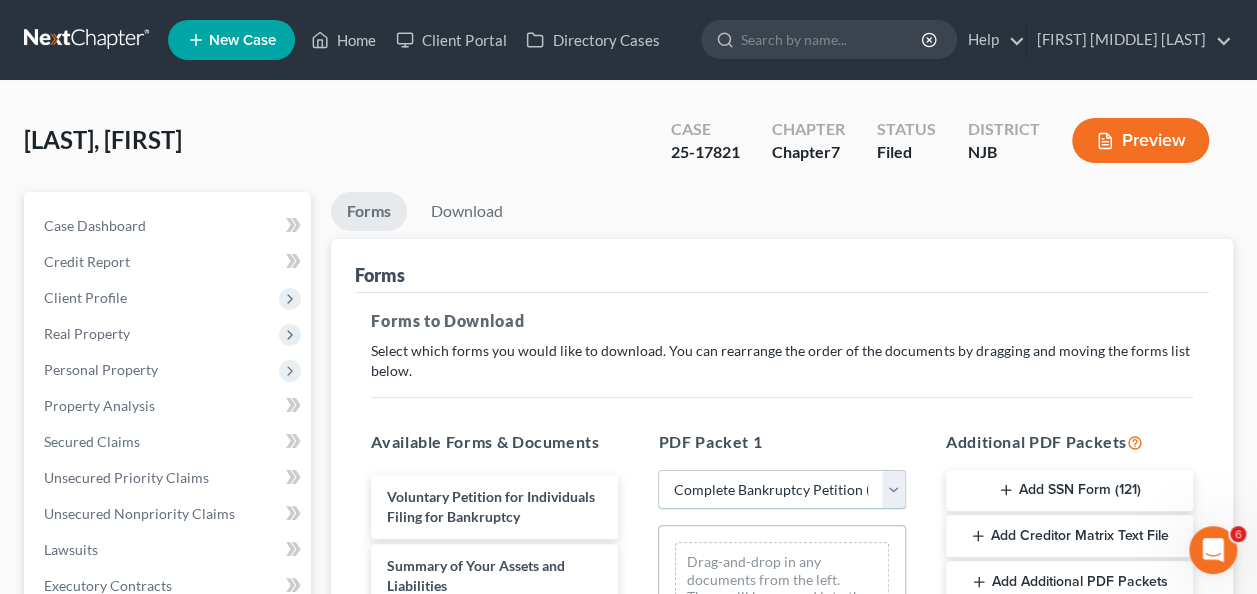 click on "Choose Default Petition PDF Packet Complete Bankruptcy Petition (all forms and schedules) Emergency Filing Forms (Petition and Creditor List Only) Amended Forms Signature Pages Only" at bounding box center (781, 490) 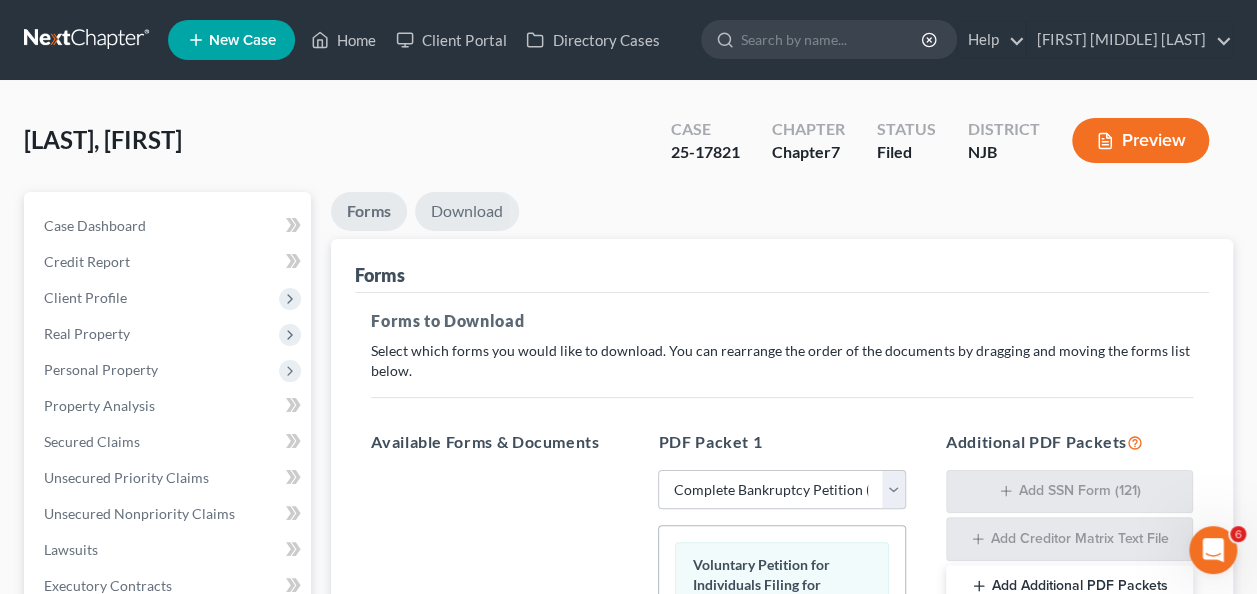click on "Download" at bounding box center [467, 211] 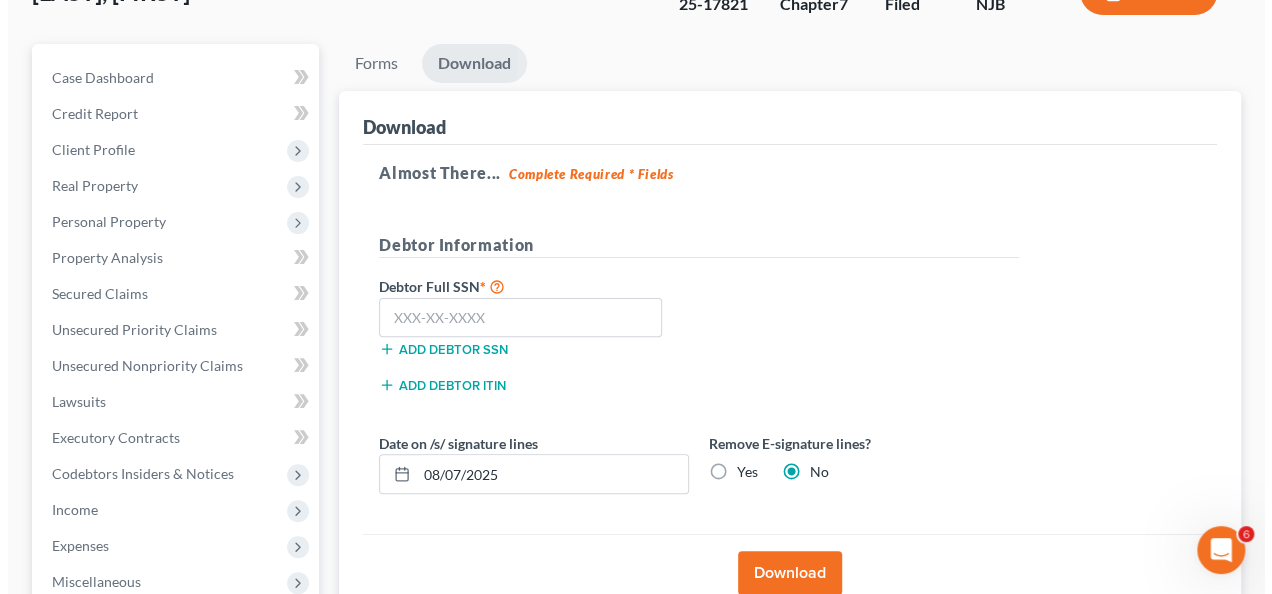 scroll, scrollTop: 156, scrollLeft: 0, axis: vertical 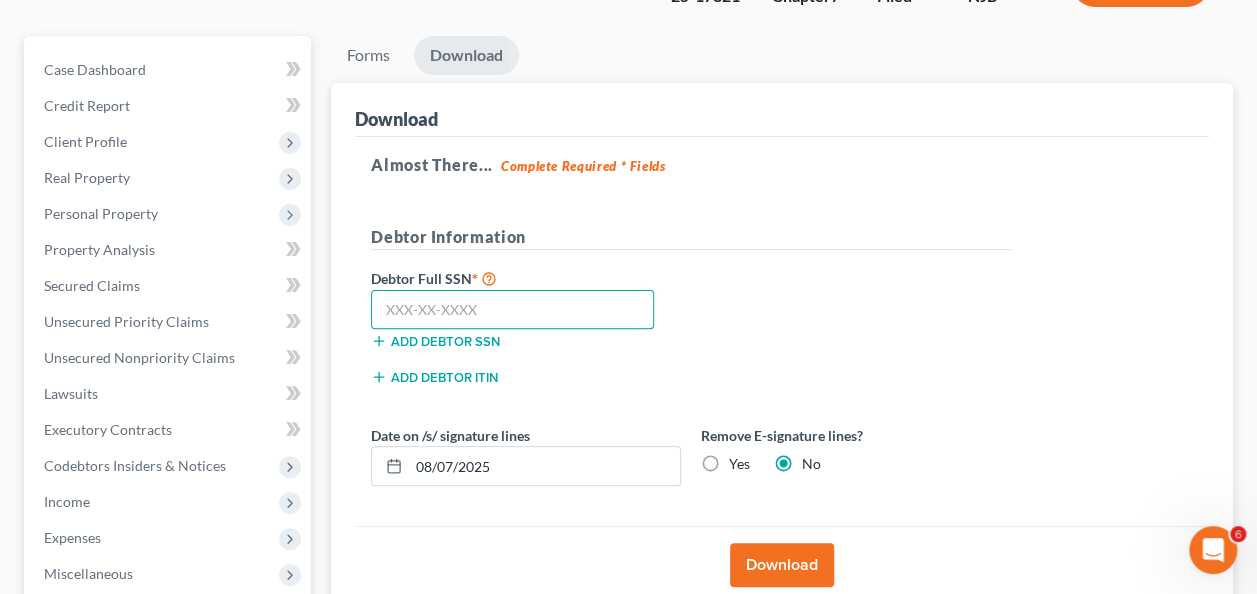 click at bounding box center [512, 310] 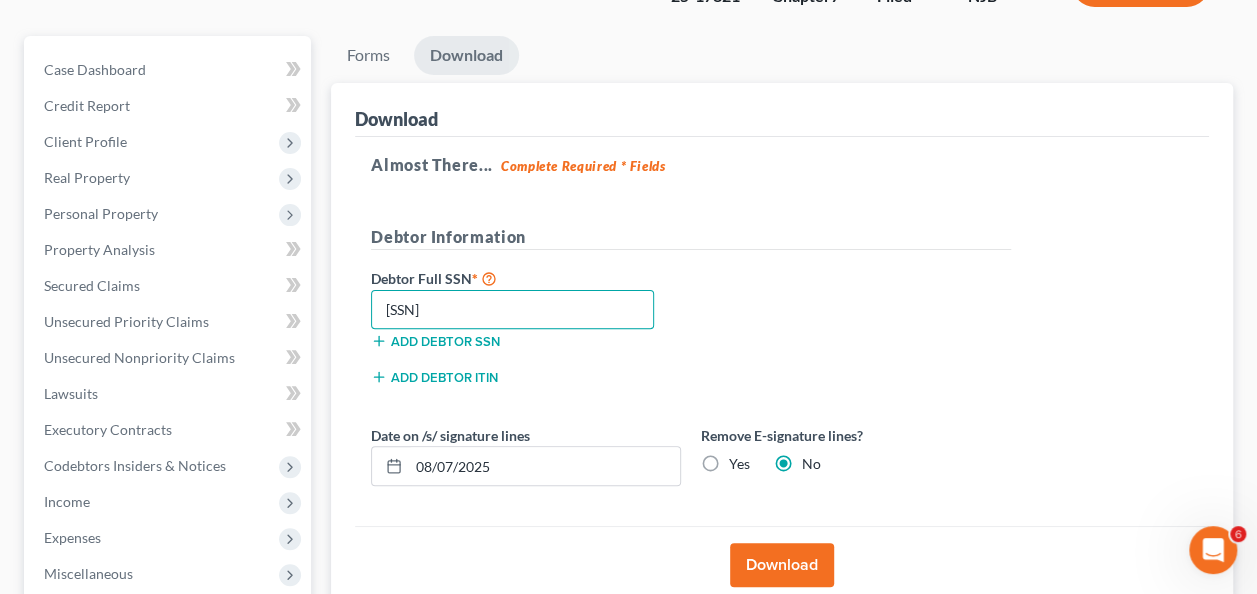 type on "143-70-5645" 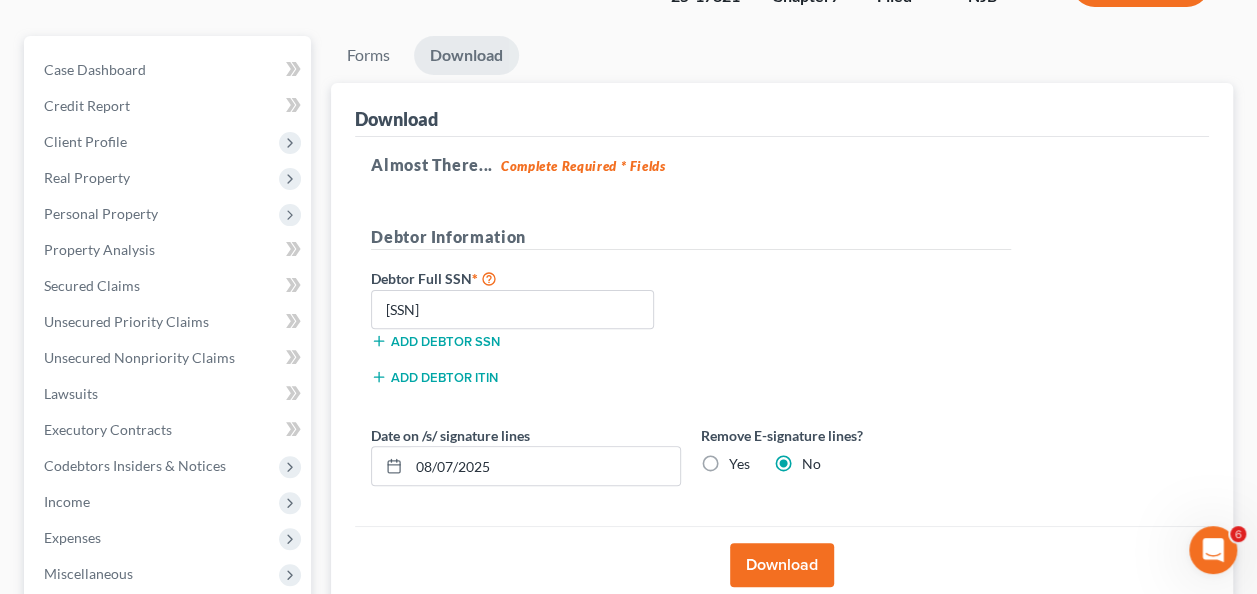 click on "Download" at bounding box center [782, 565] 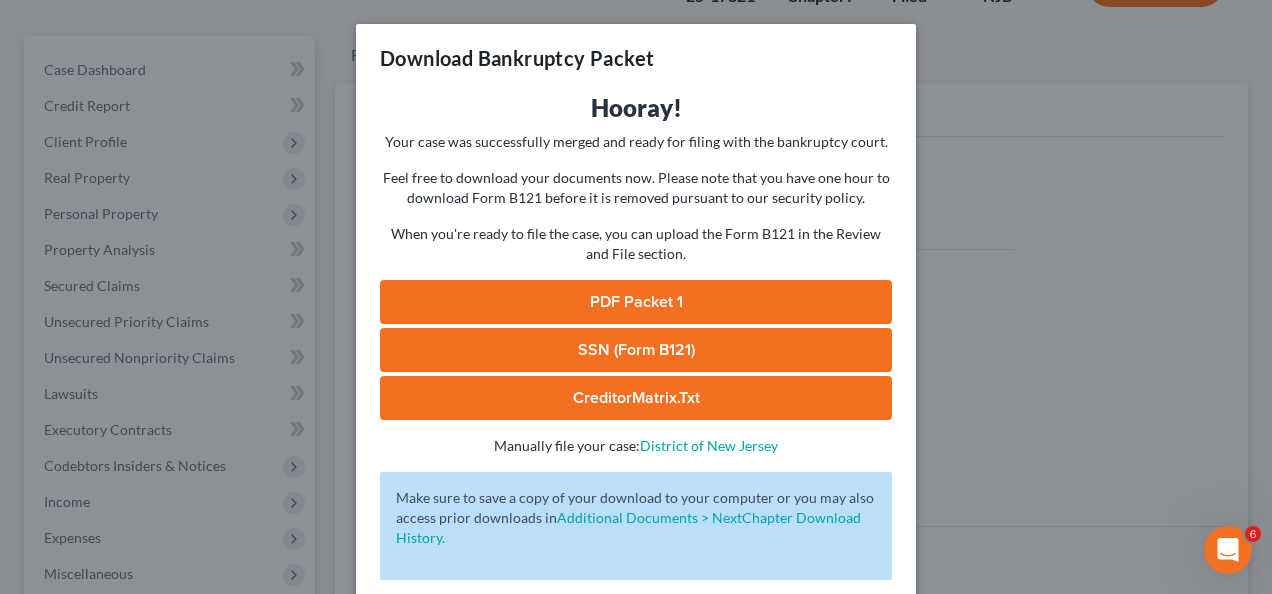 click on "SSN (Form B121)" at bounding box center (636, 350) 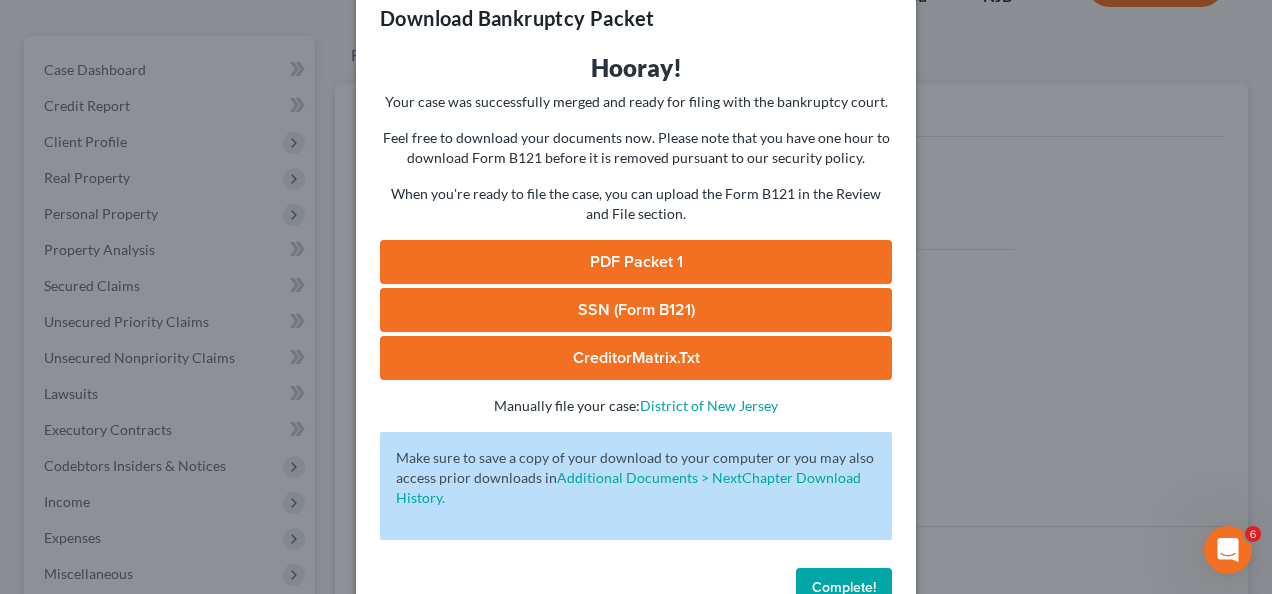 scroll, scrollTop: 80, scrollLeft: 0, axis: vertical 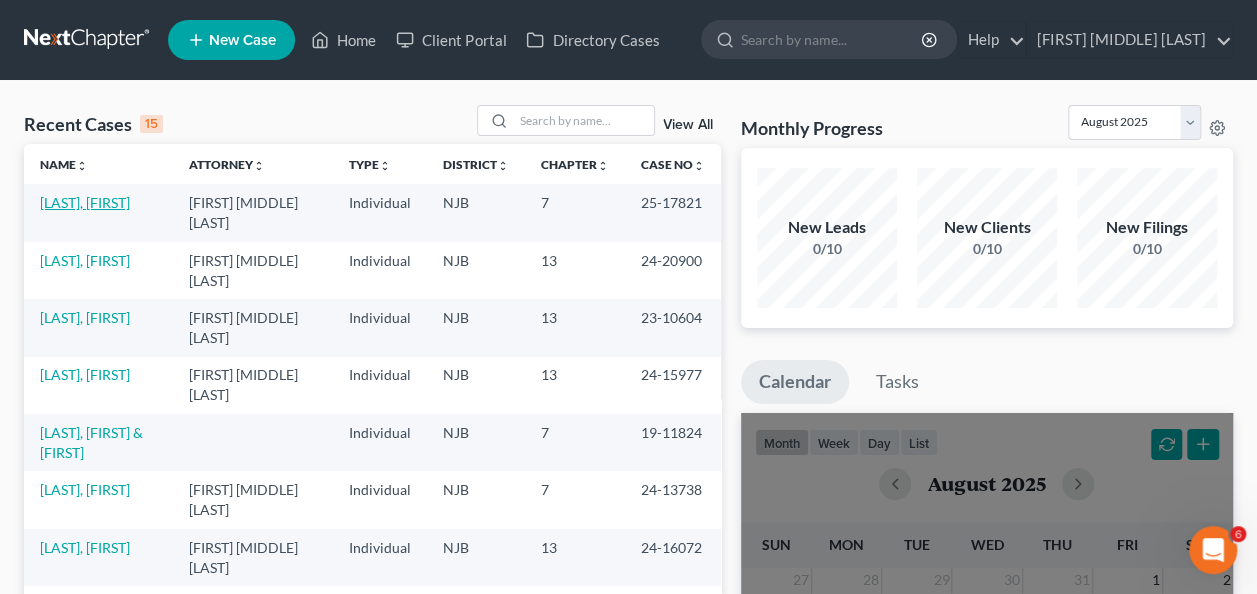 click on "[LAST], [FIRST]" at bounding box center [85, 202] 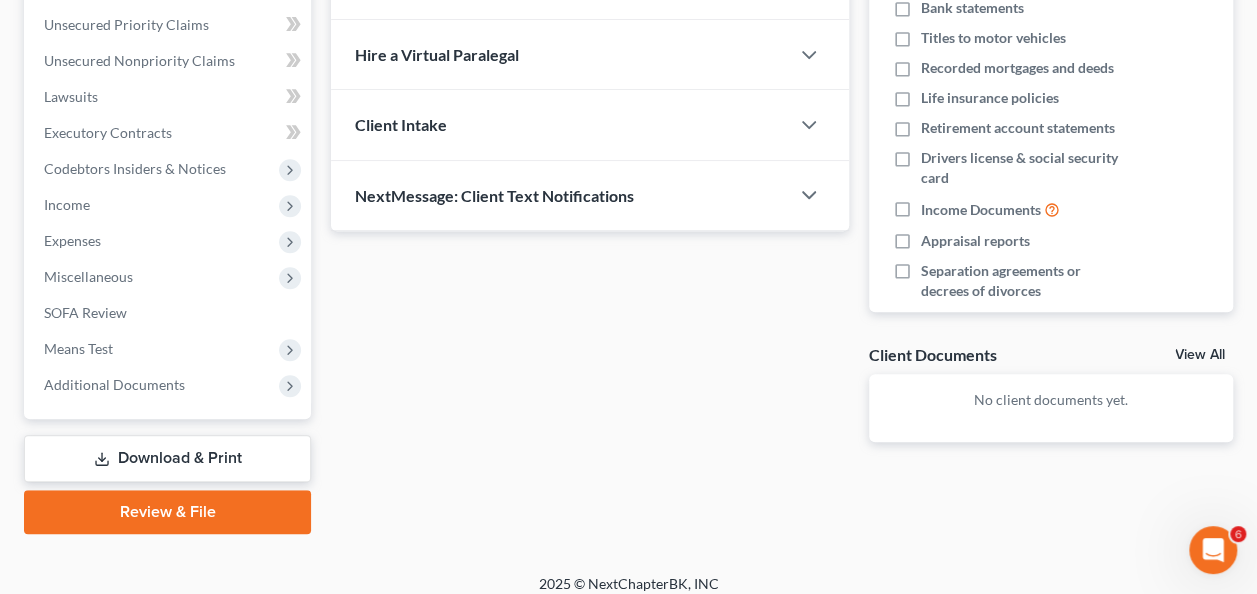 scroll, scrollTop: 466, scrollLeft: 0, axis: vertical 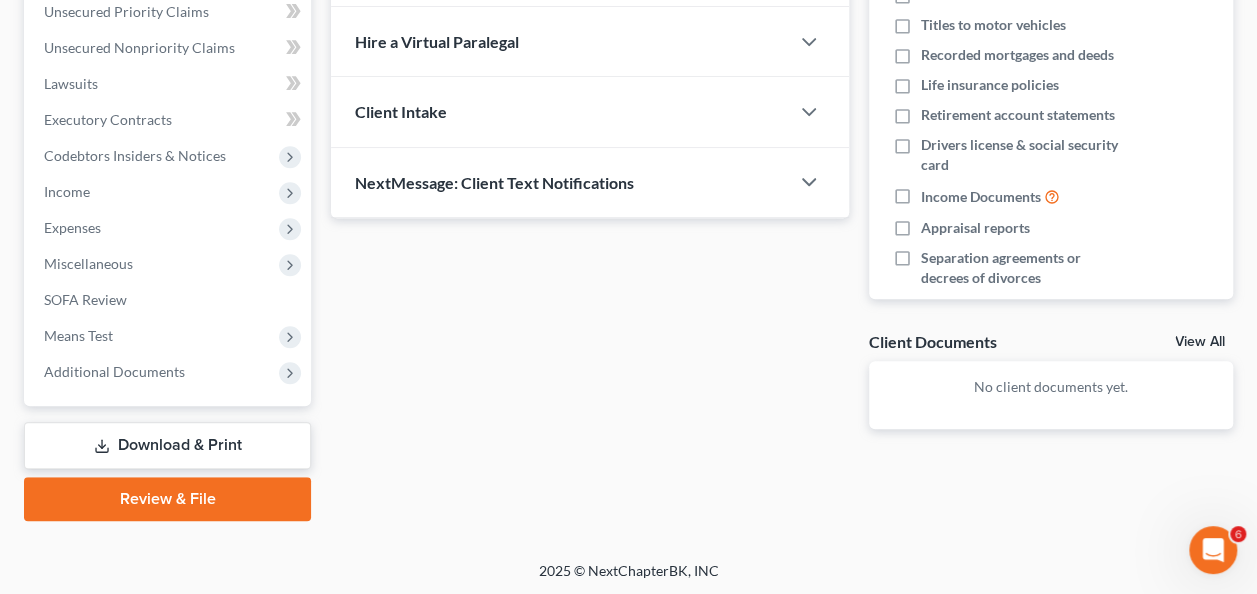 click on "Download & Print" at bounding box center (167, 445) 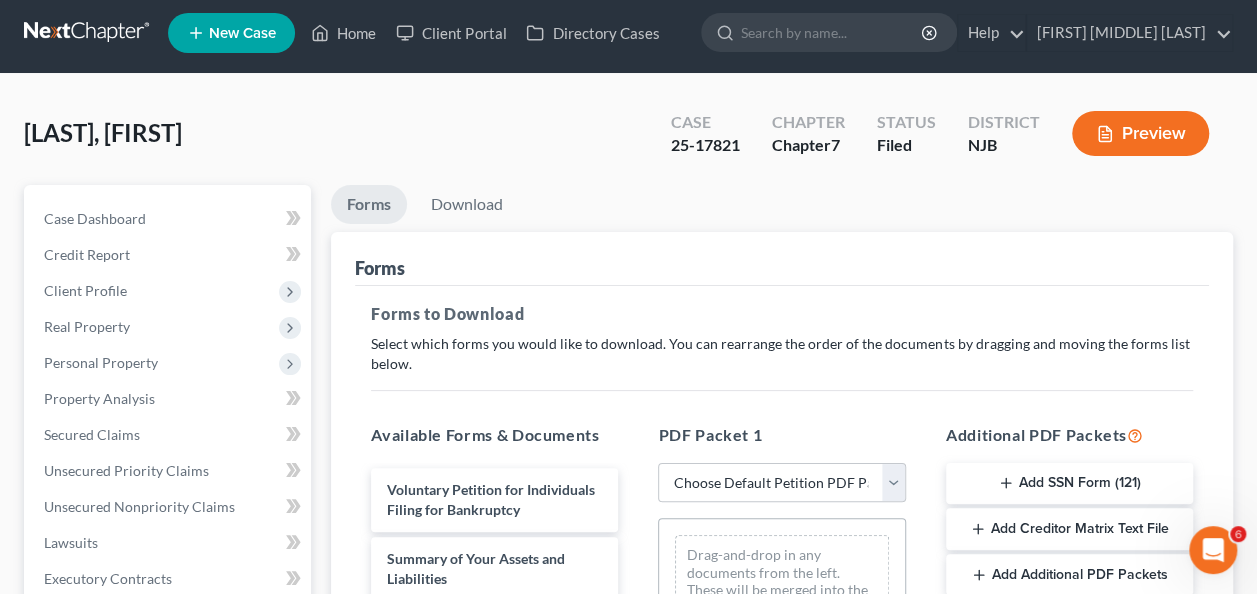 scroll, scrollTop: 0, scrollLeft: 0, axis: both 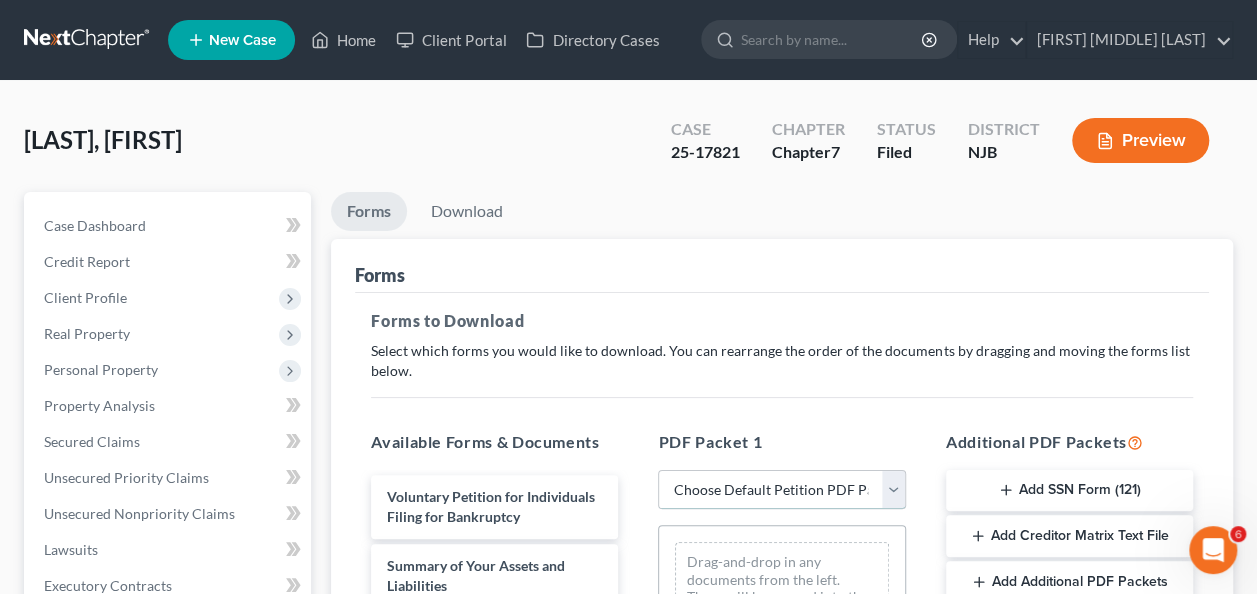 click on "Choose Default Petition PDF Packet Complete Bankruptcy Petition (all forms and schedules) Emergency Filing Forms (Petition and Creditor List Only) Amended Forms Signature Pages Only" at bounding box center [781, 490] 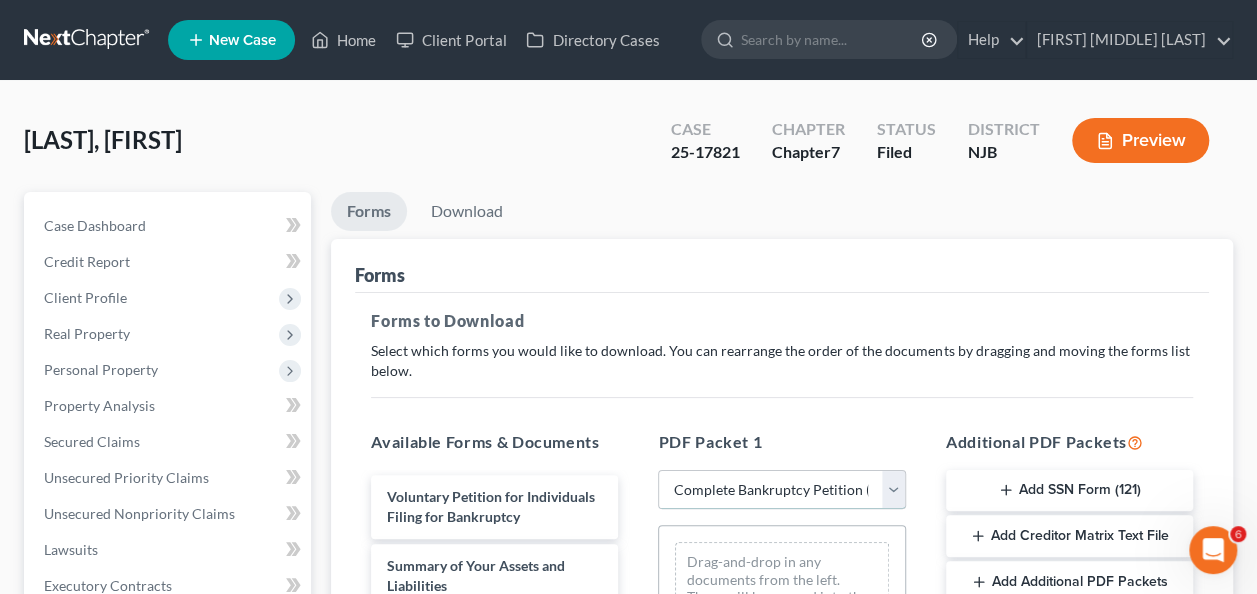 click on "Choose Default Petition PDF Packet Complete Bankruptcy Petition (all forms and schedules) Emergency Filing Forms (Petition and Creditor List Only) Amended Forms Signature Pages Only" at bounding box center [781, 490] 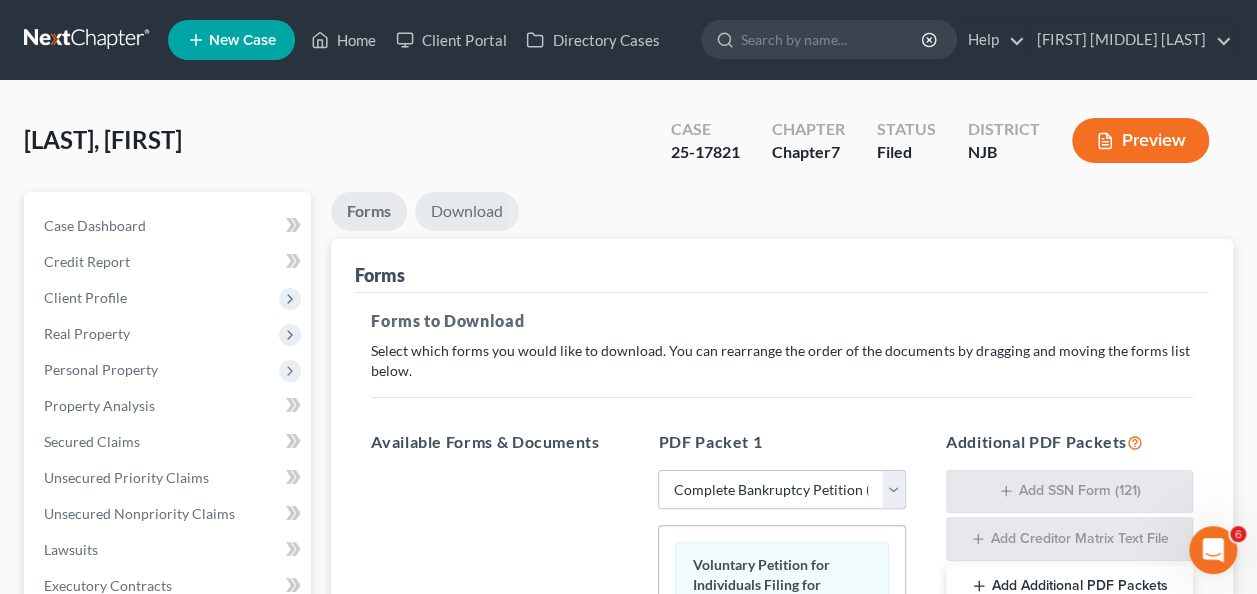 click on "Download" at bounding box center [467, 211] 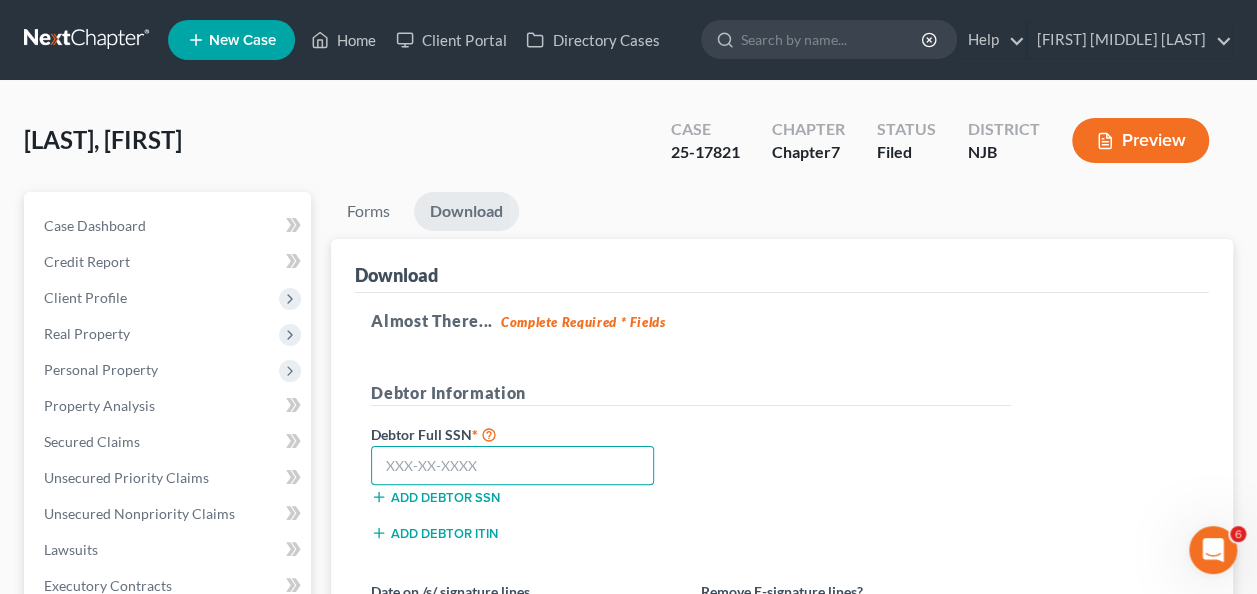 click at bounding box center (512, 466) 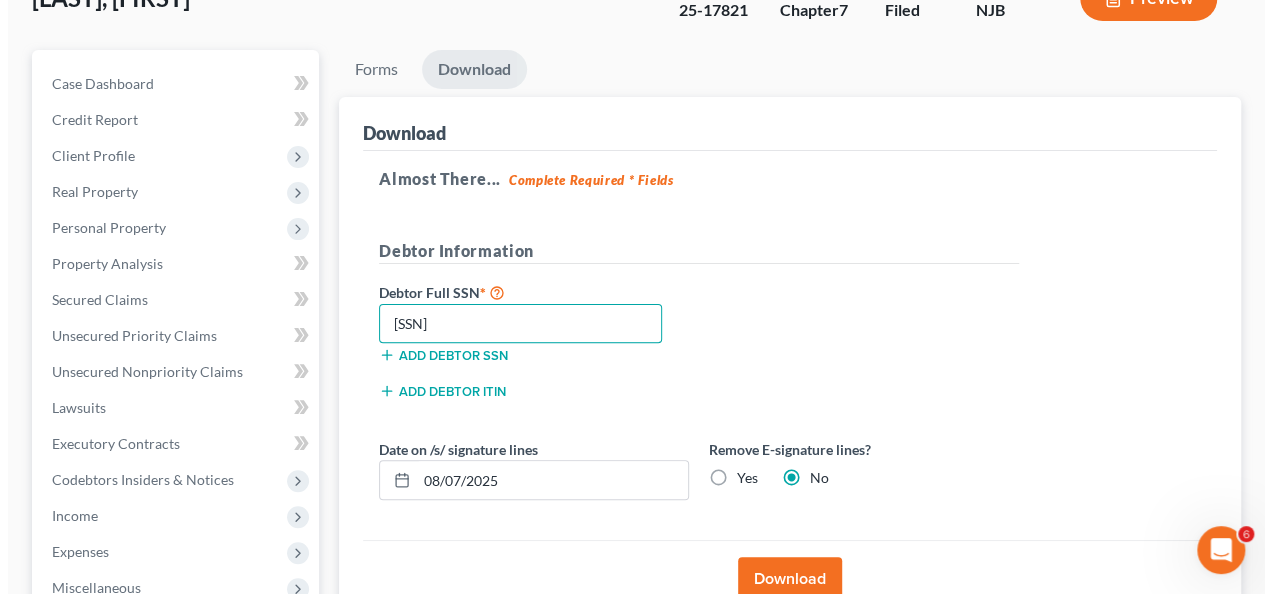 scroll, scrollTop: 164, scrollLeft: 0, axis: vertical 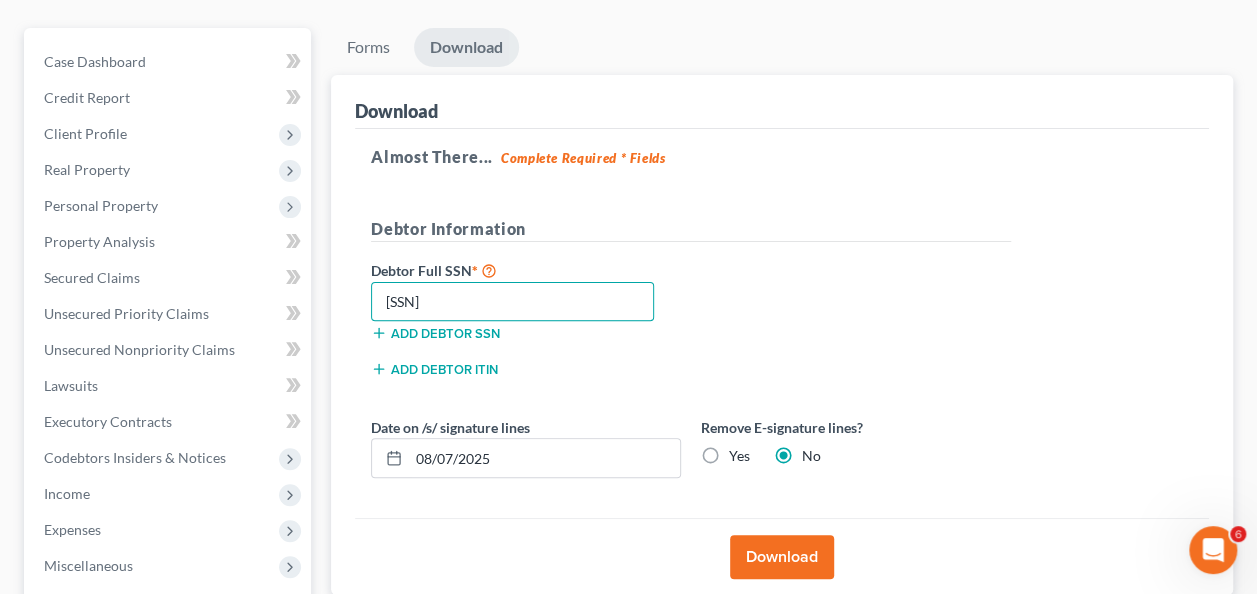 type on "[SSN]" 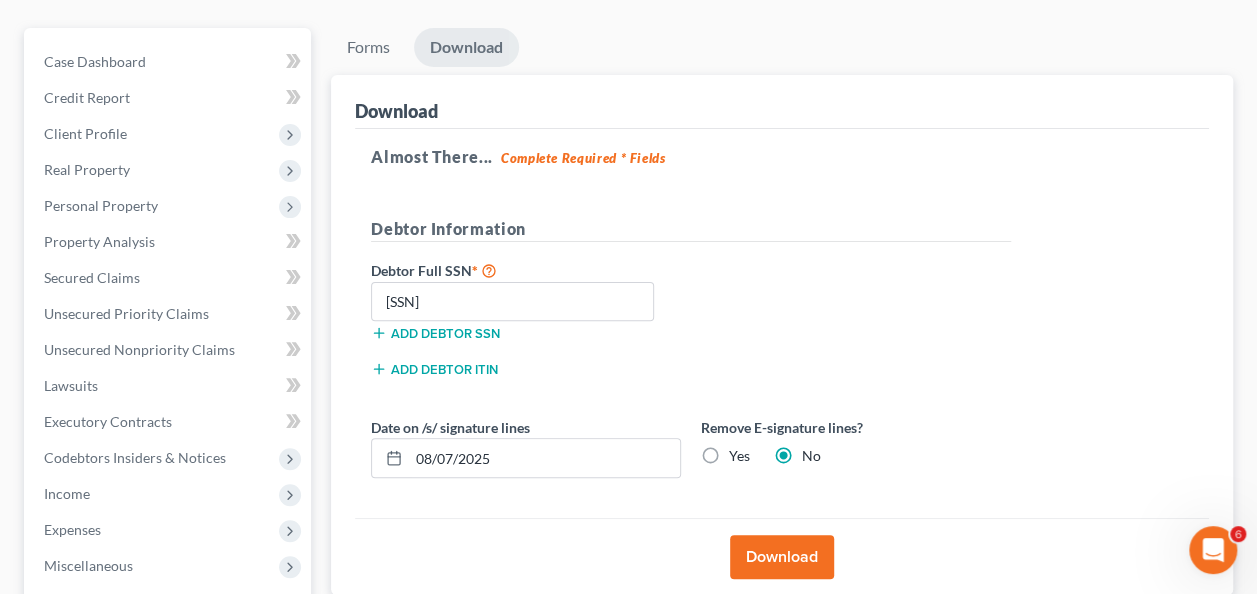 click on "Yes" at bounding box center (739, 456) 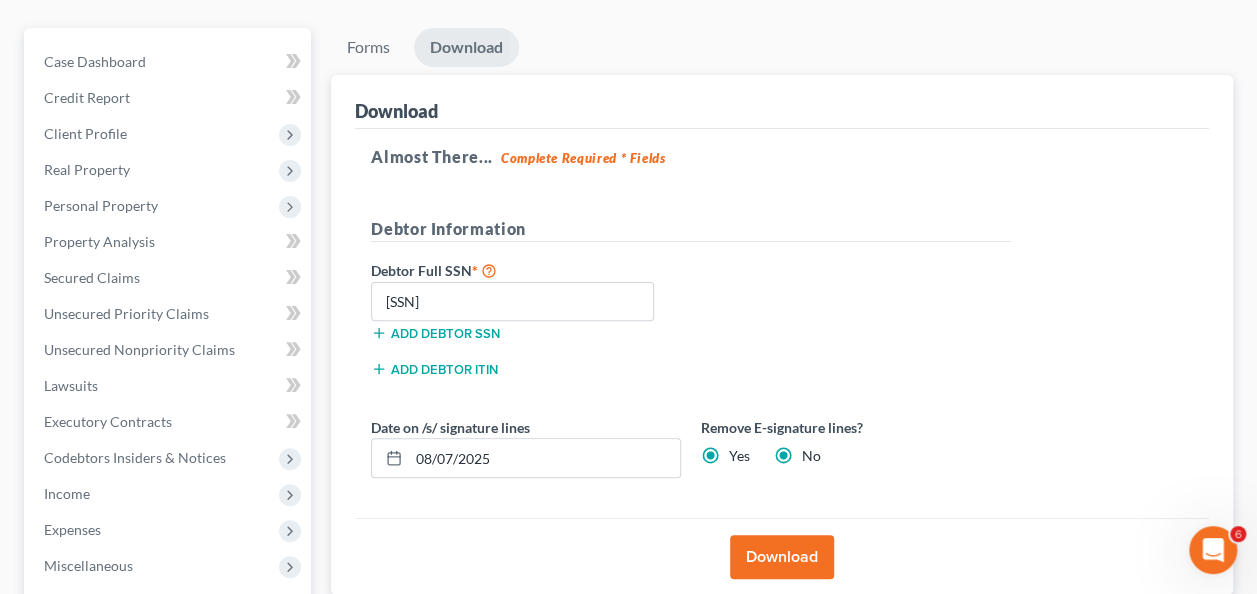 radio on "false" 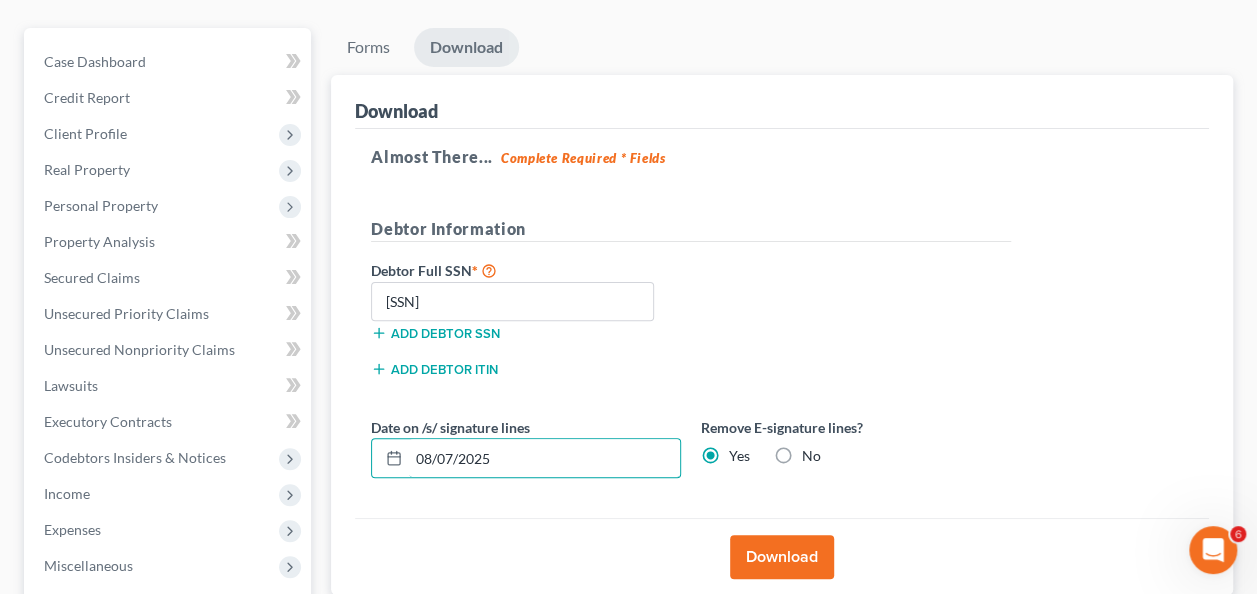 drag, startPoint x: 520, startPoint y: 451, endPoint x: 341, endPoint y: 471, distance: 180.11385 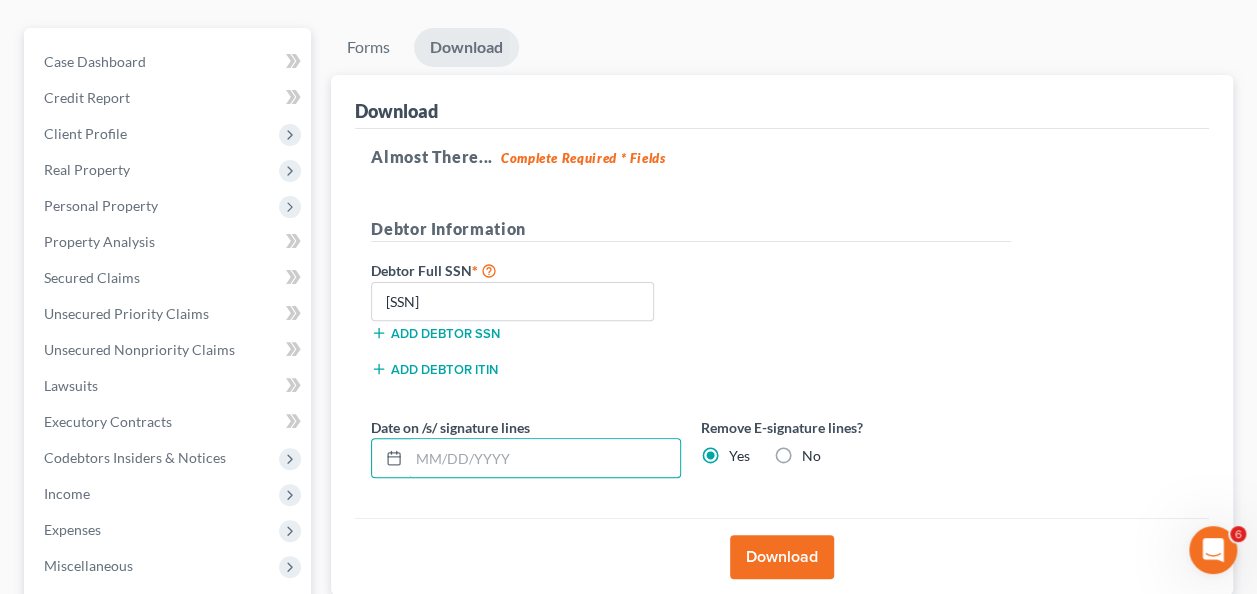 type 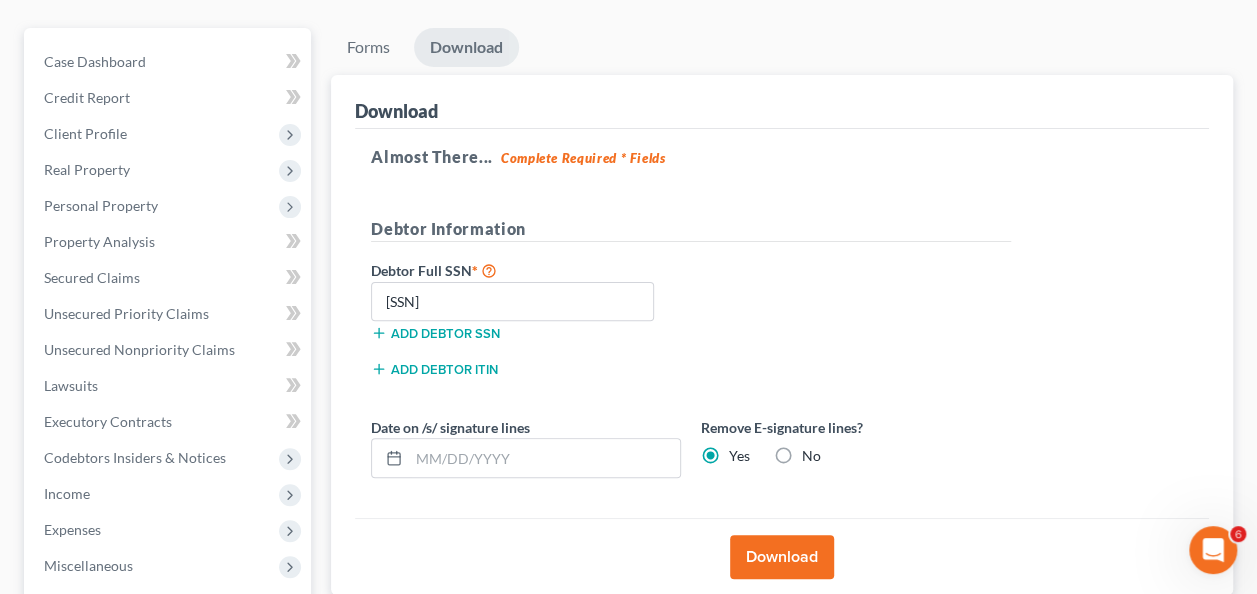 click on "Download" at bounding box center [782, 557] 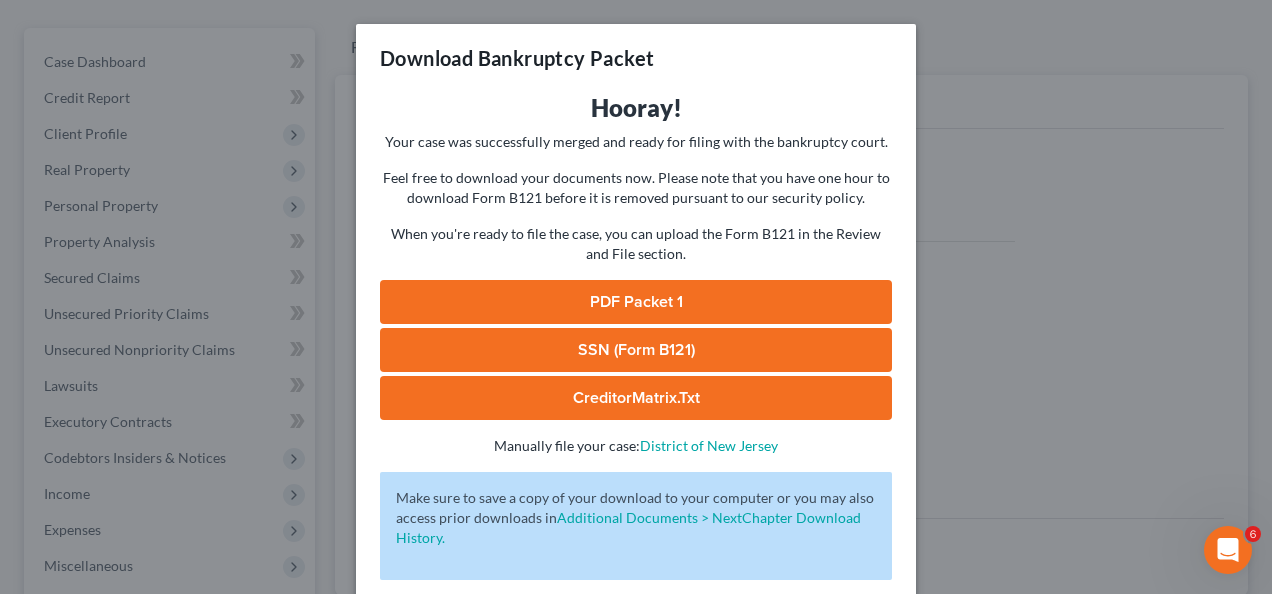 click on "PDF Packet 1" at bounding box center [636, 302] 